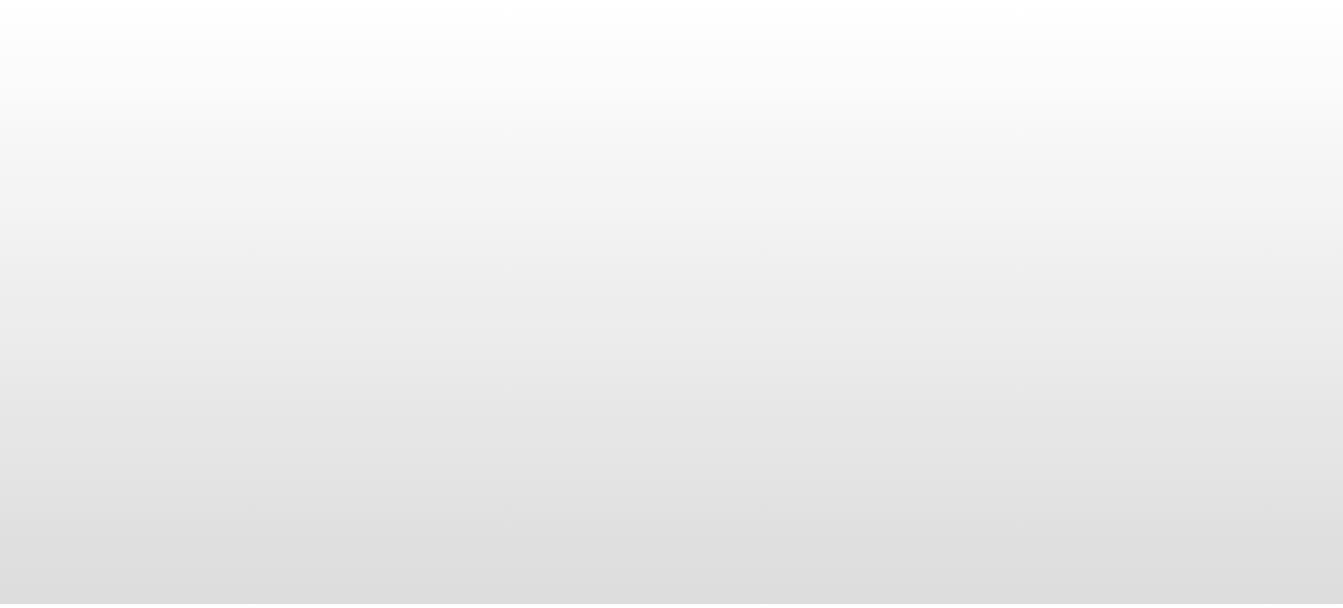 scroll, scrollTop: 0, scrollLeft: 0, axis: both 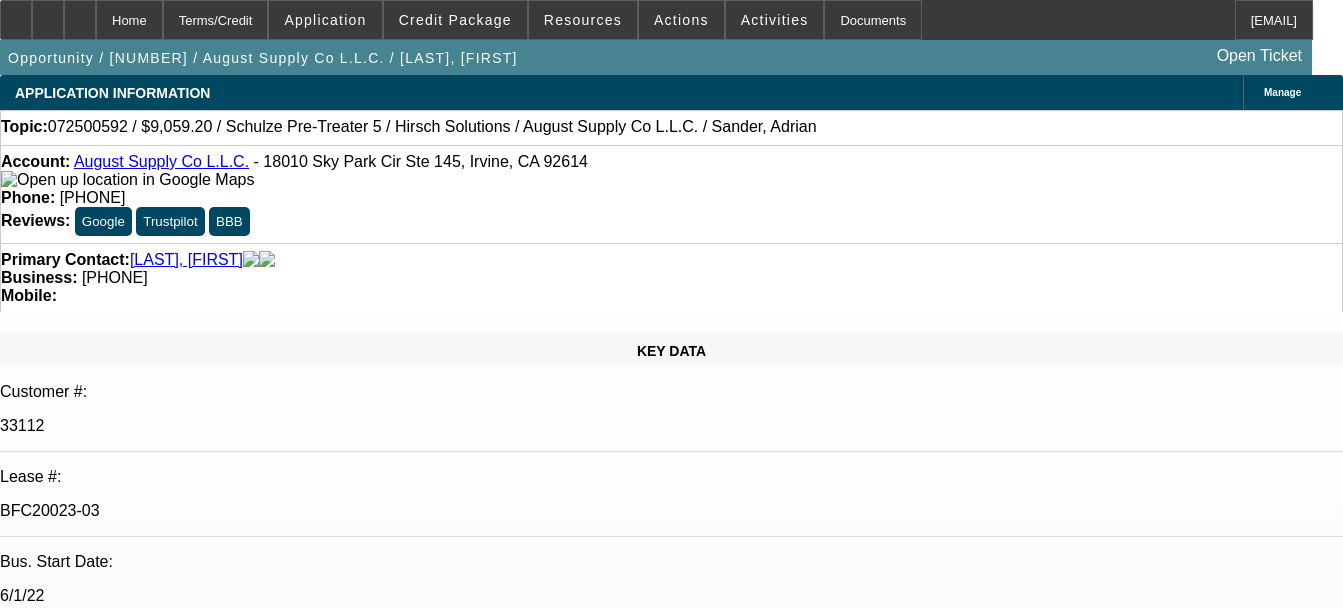 select on "0" 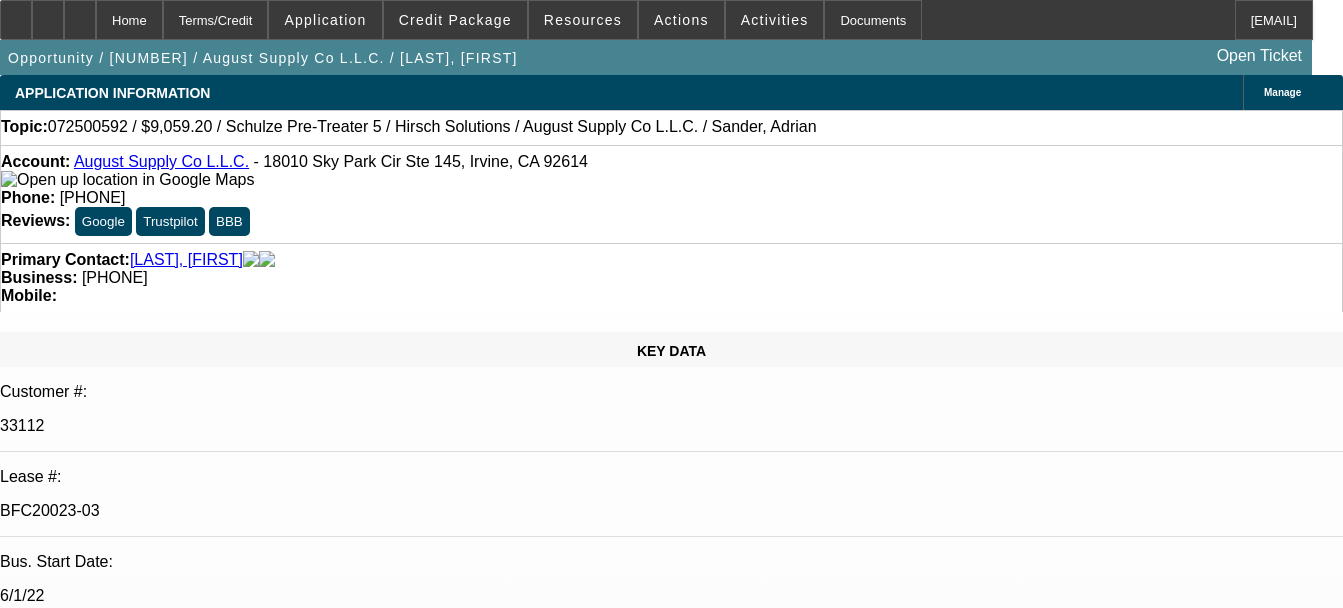 select on "1" 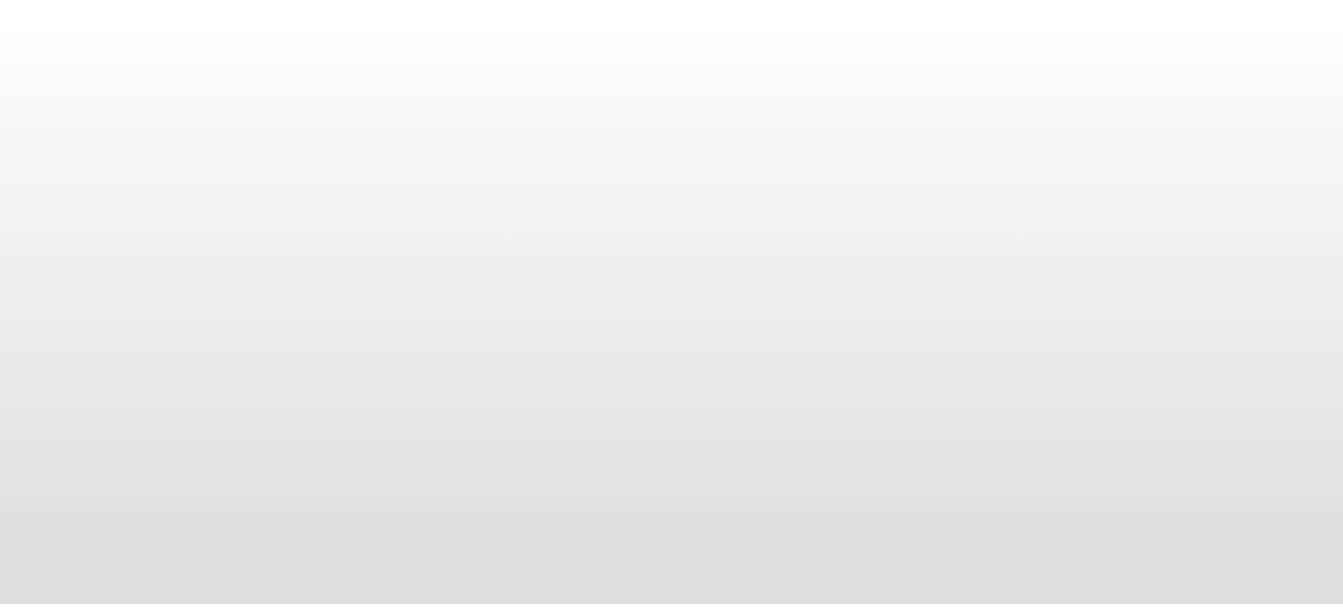 scroll, scrollTop: 0, scrollLeft: 0, axis: both 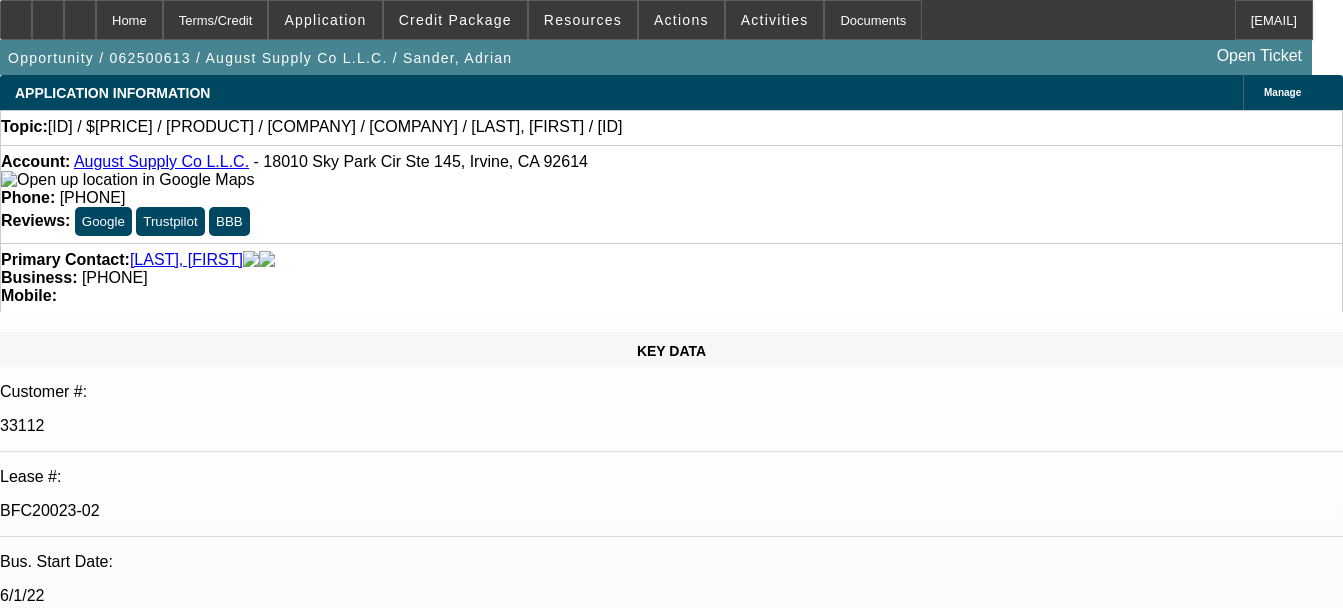 select on "0" 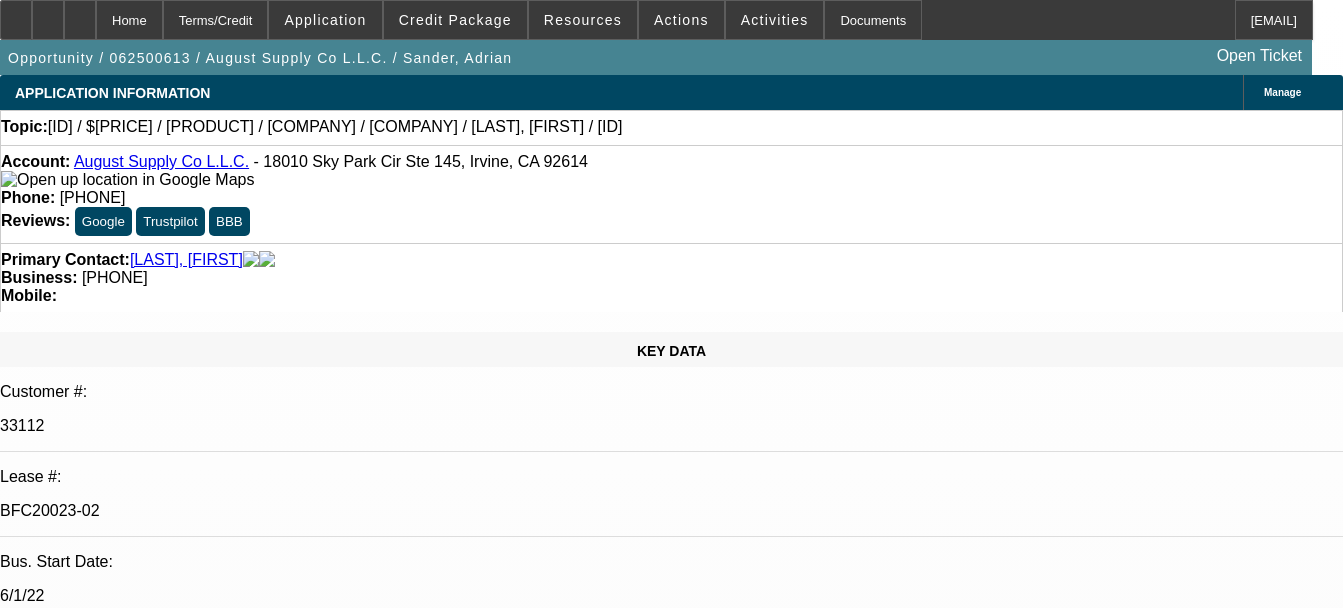 select on "1" 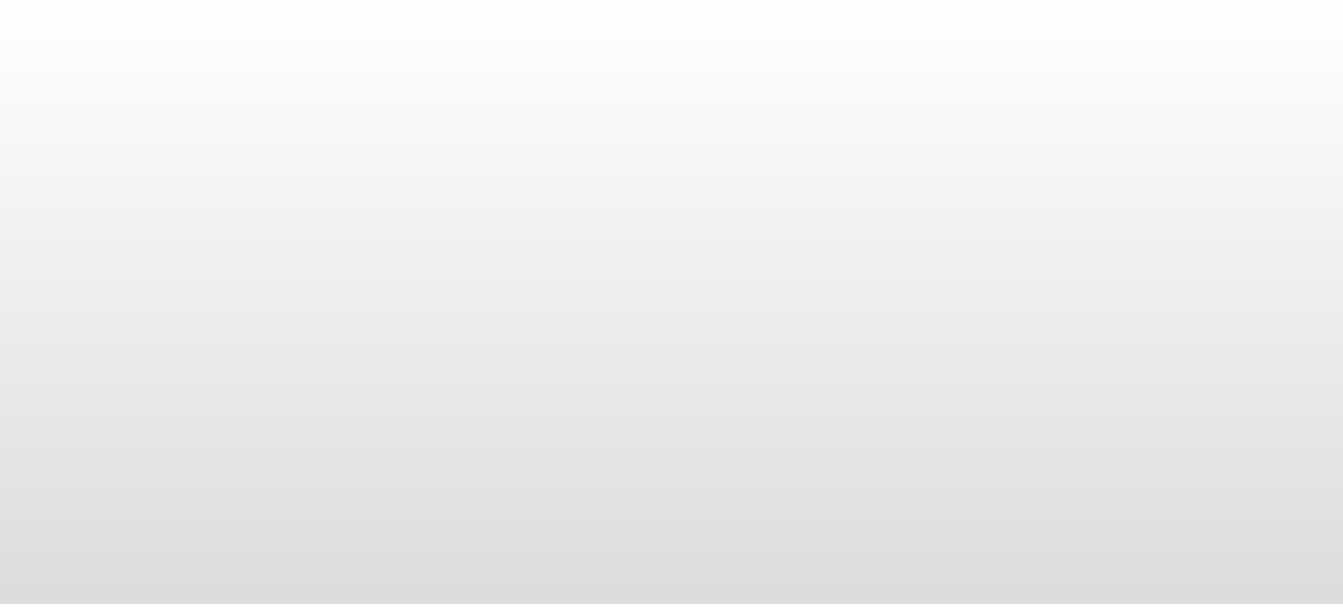 scroll, scrollTop: 0, scrollLeft: 0, axis: both 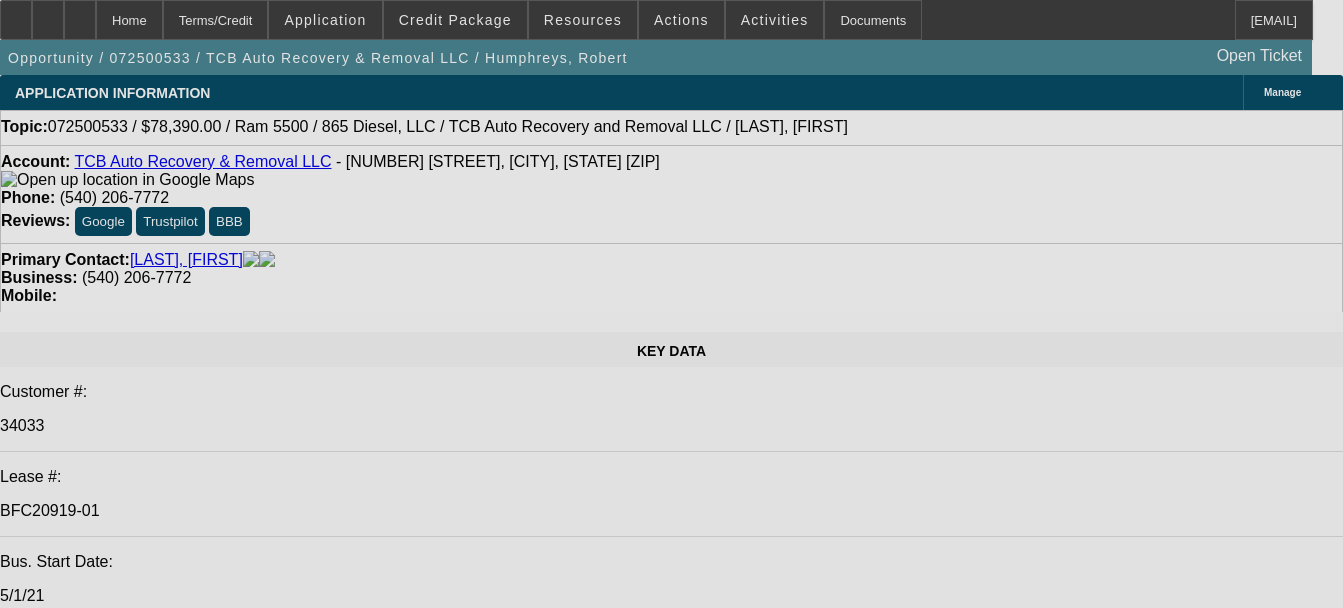 select on "0.1" 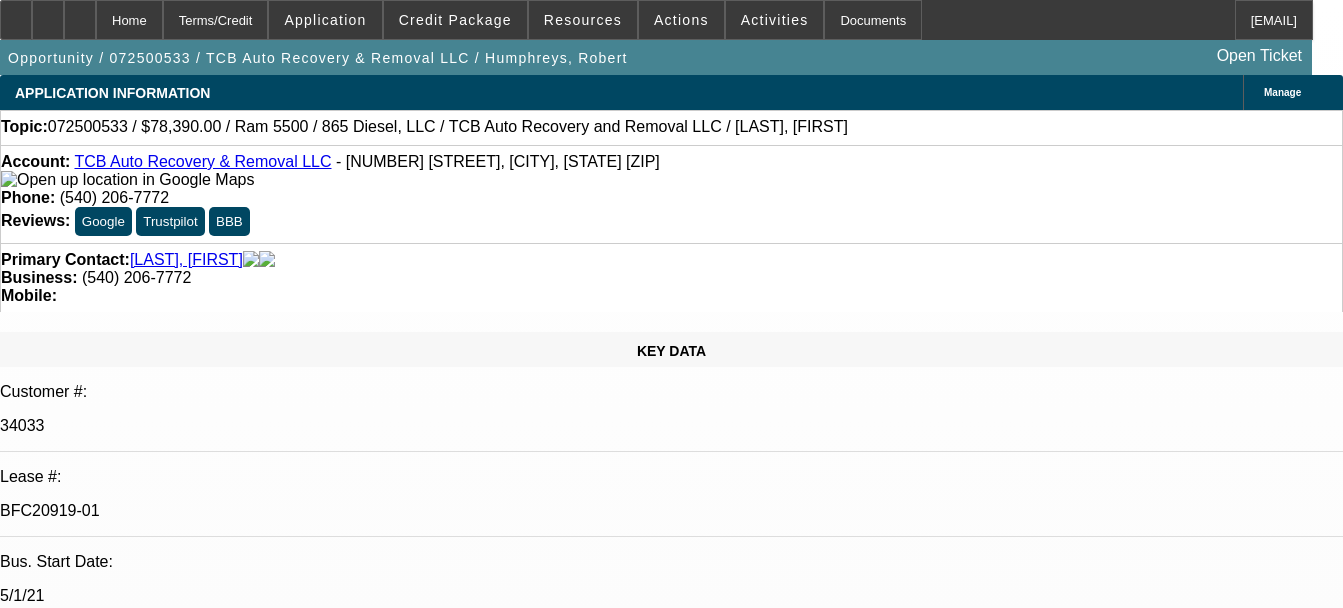 select on "0" 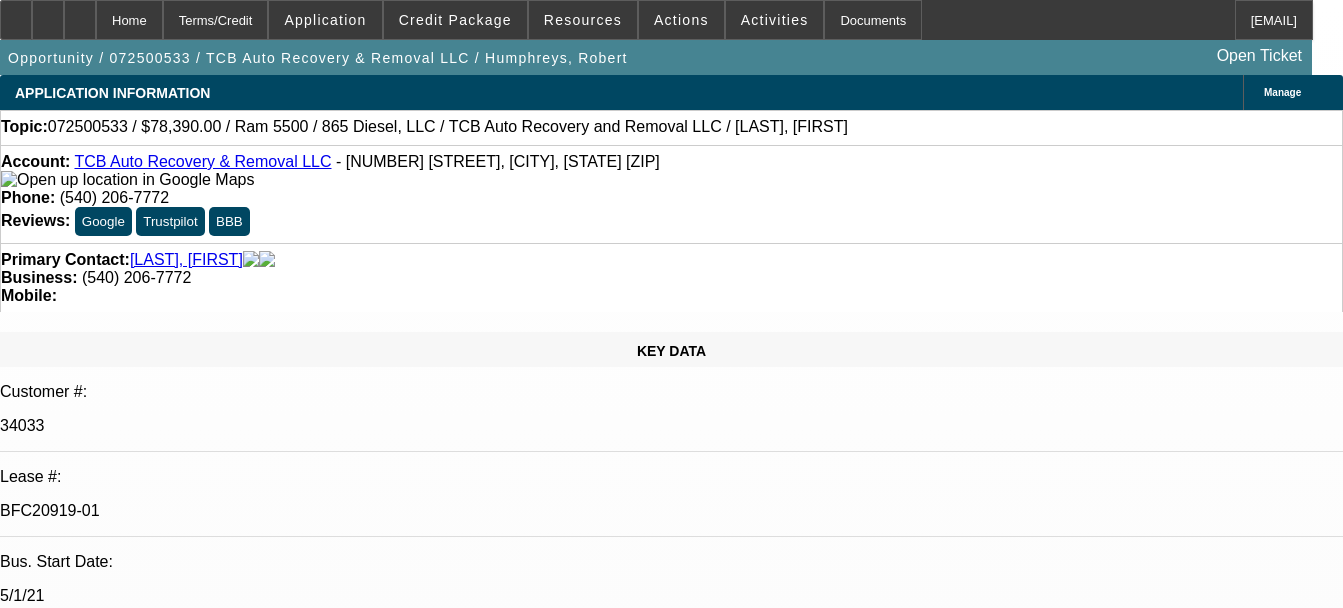 select on "2" 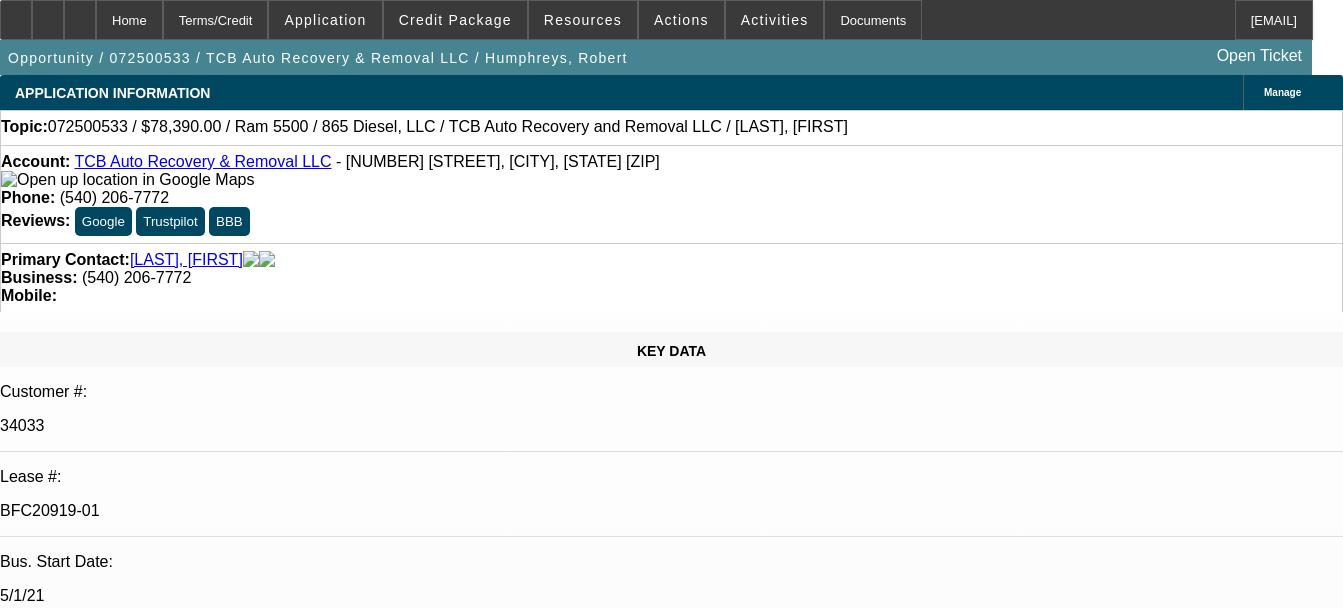 select on "1" 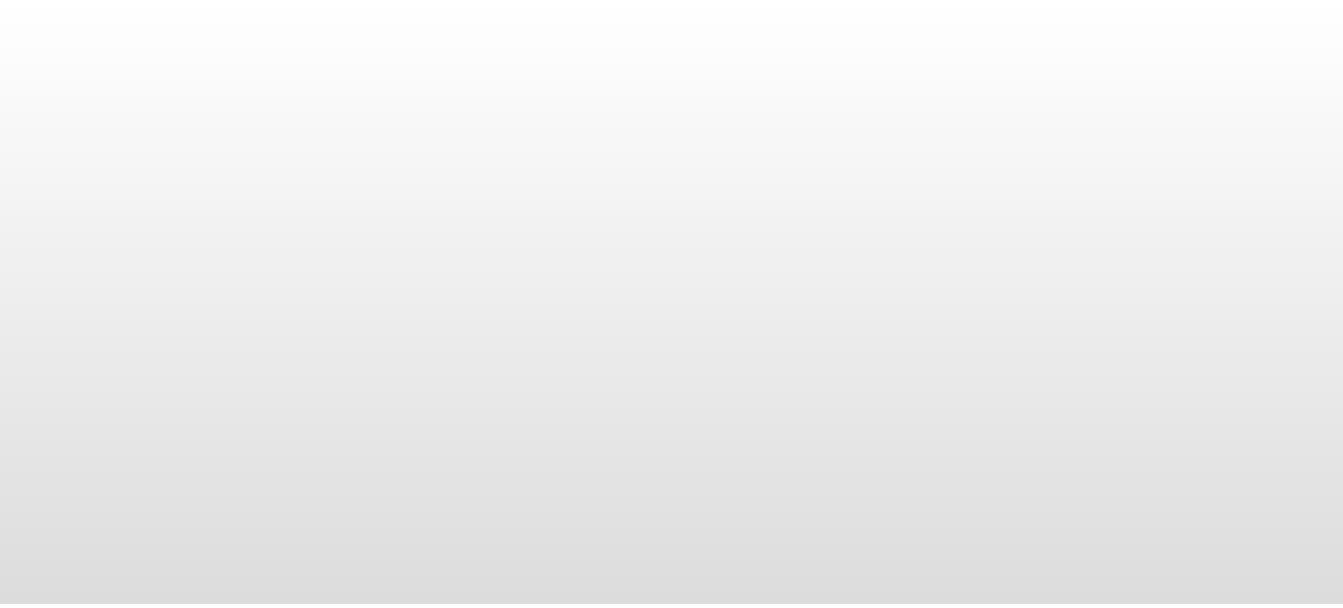 scroll, scrollTop: 0, scrollLeft: 0, axis: both 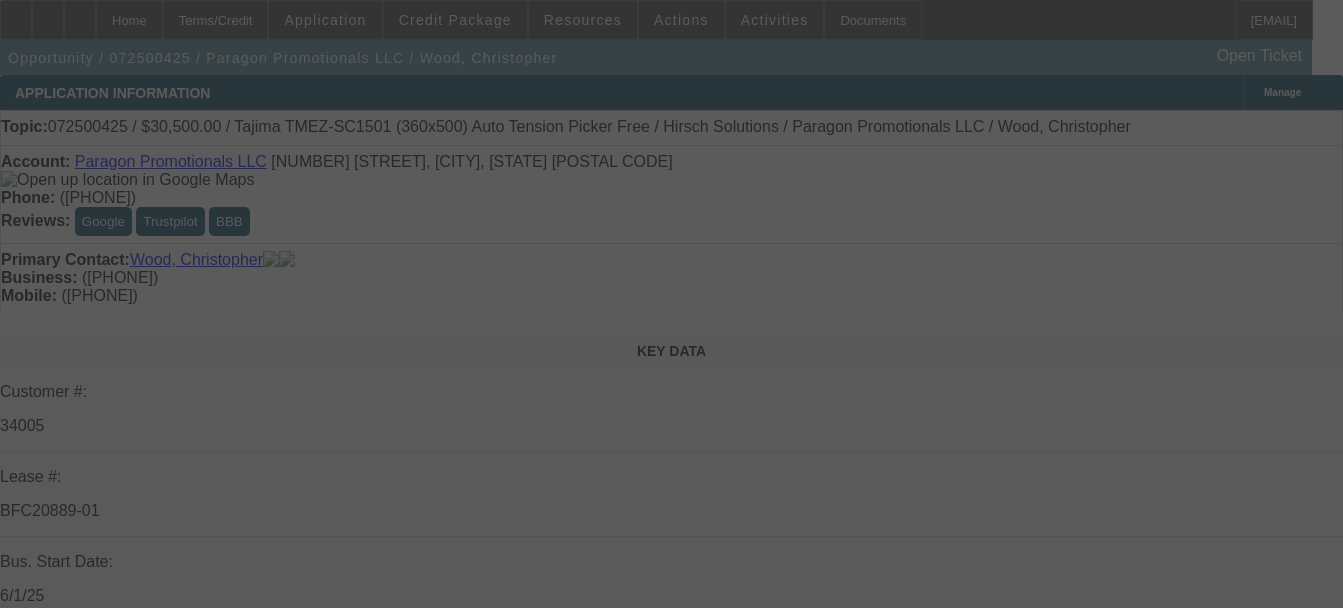 select on "0" 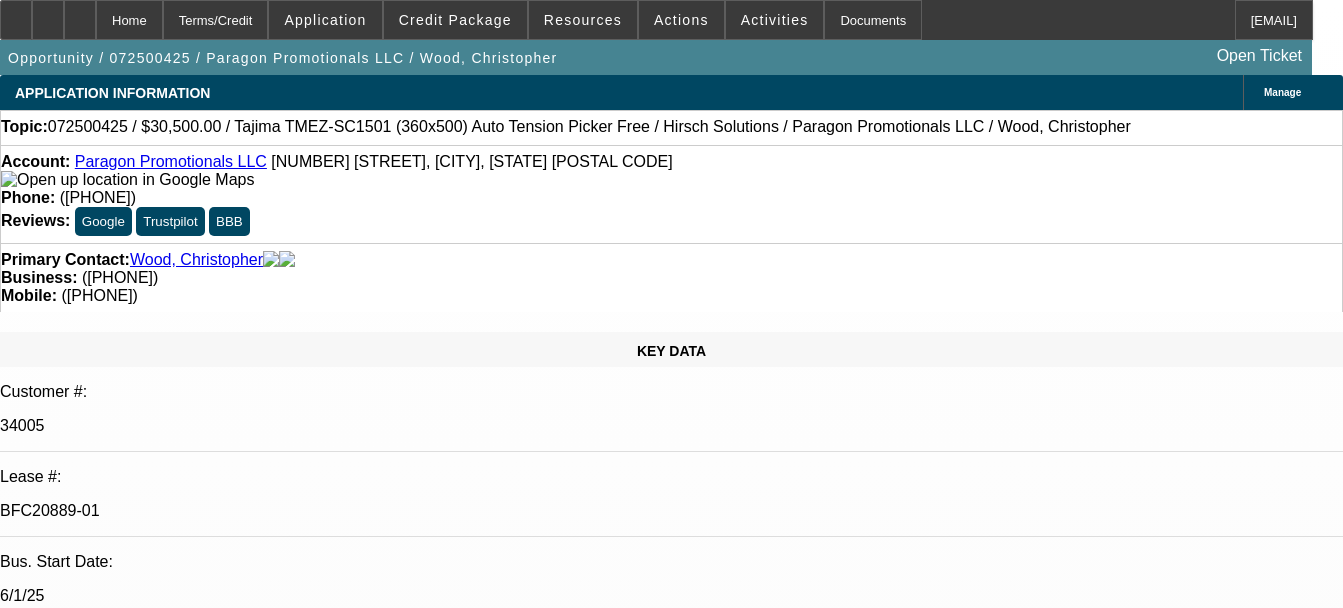 select on "1" 